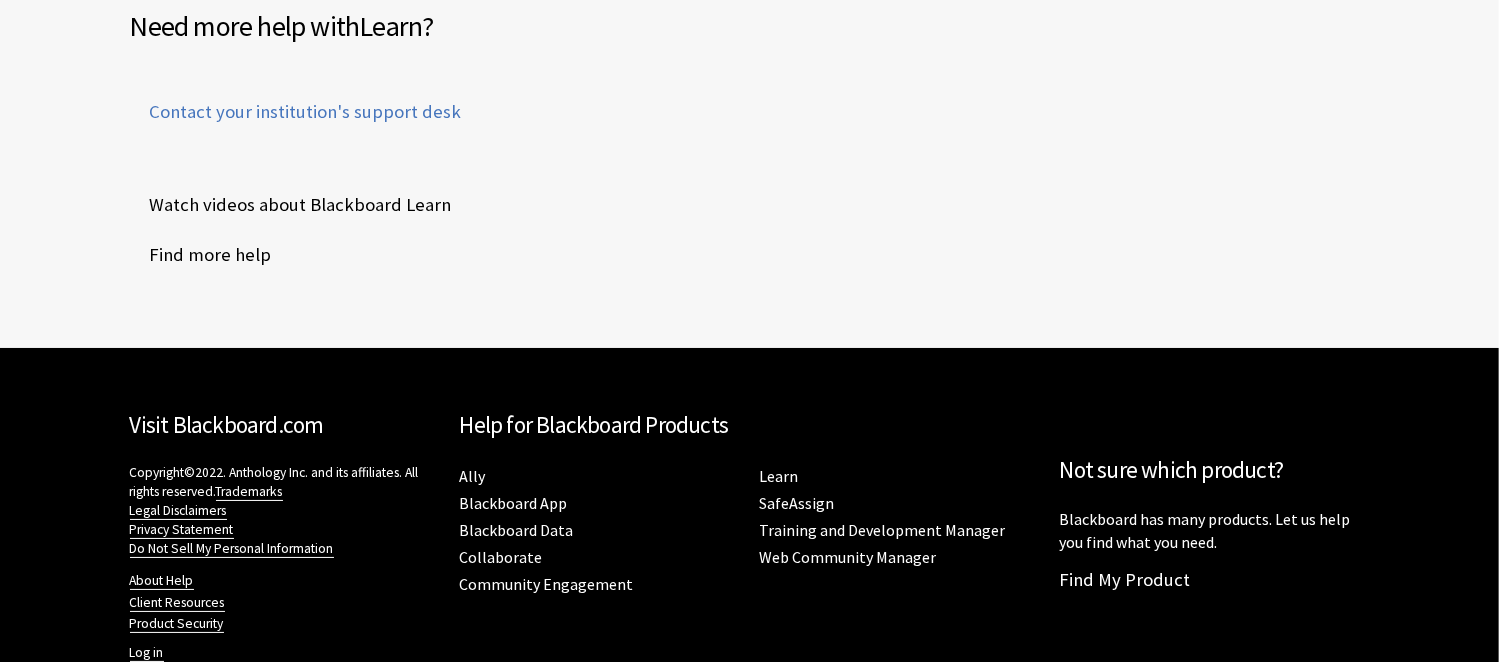 scroll, scrollTop: 1292, scrollLeft: 0, axis: vertical 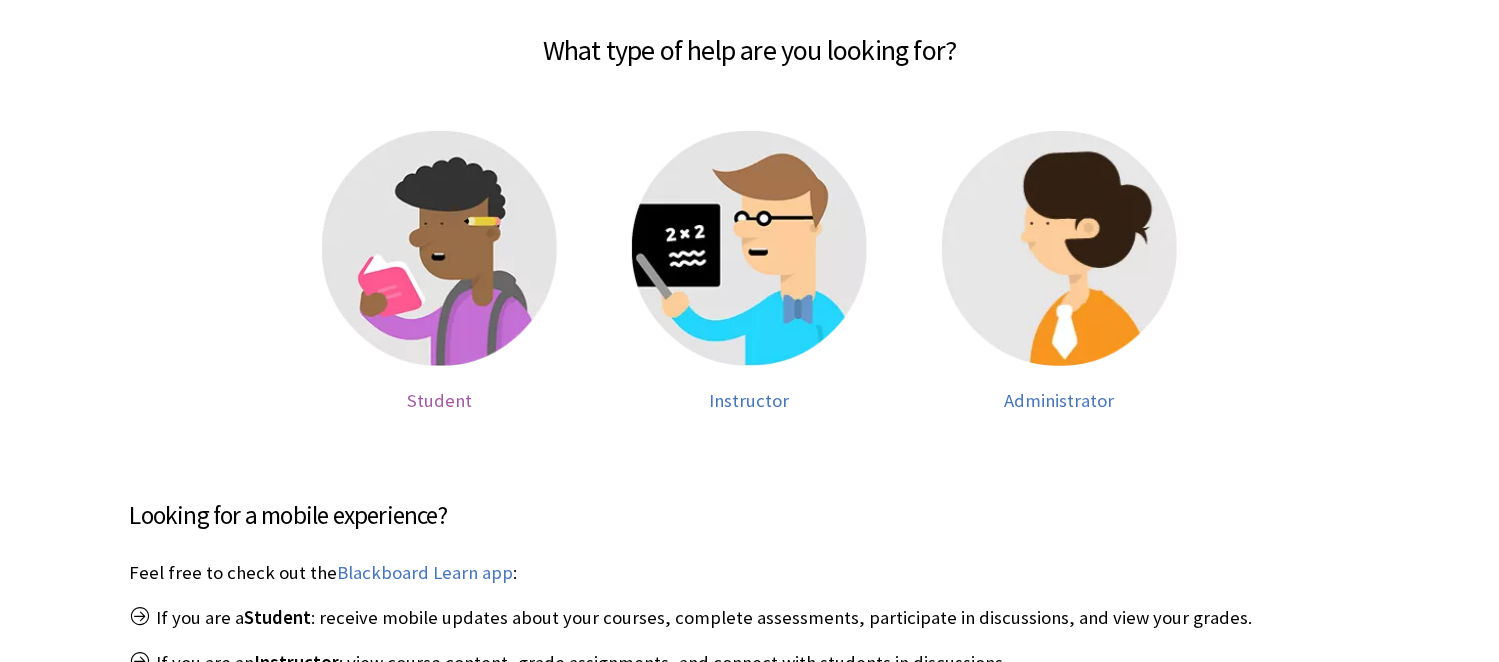 click at bounding box center (439, 248) 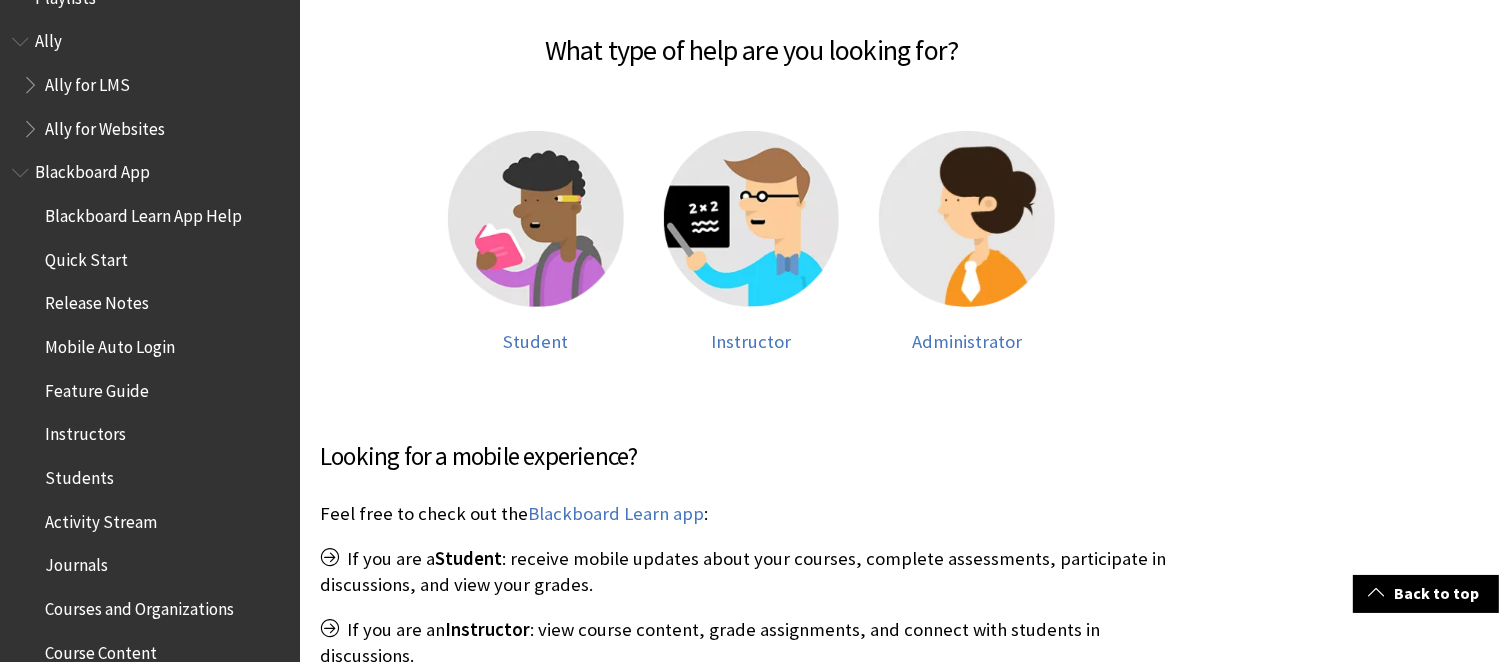 scroll, scrollTop: 0, scrollLeft: 0, axis: both 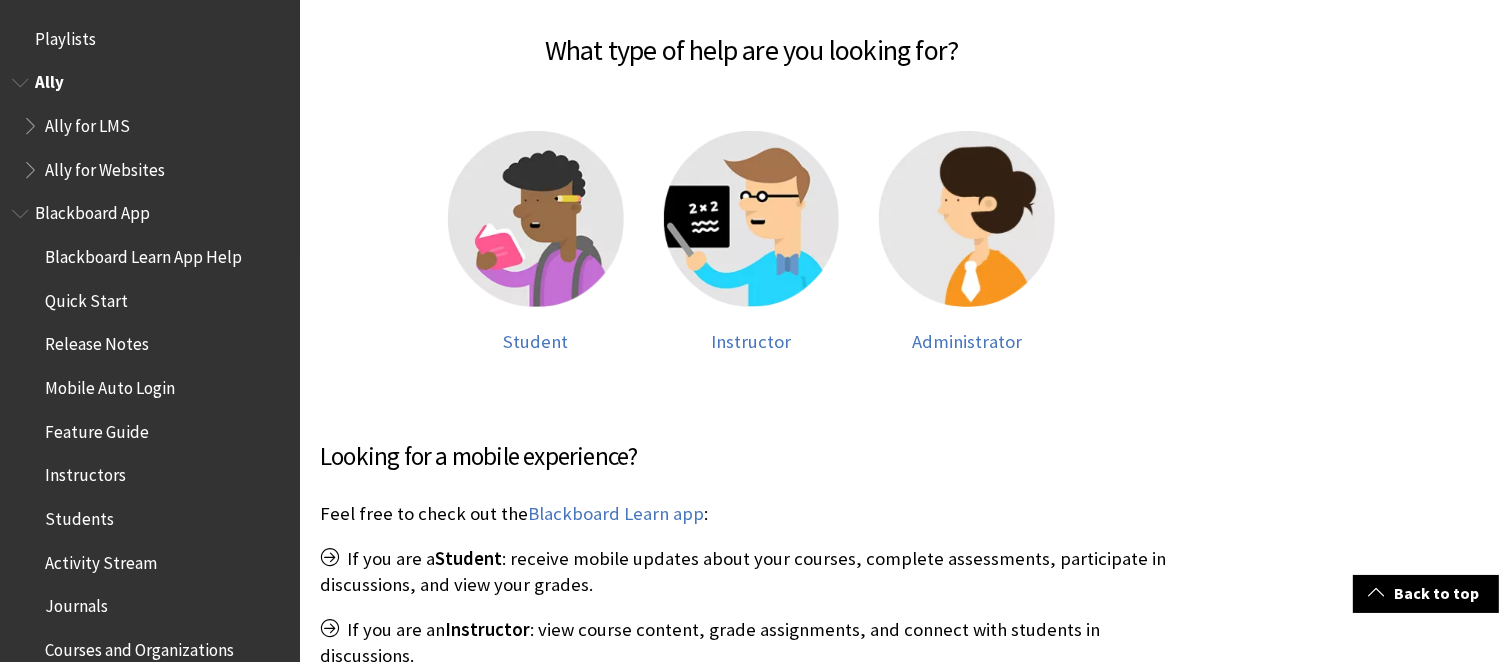 click at bounding box center [22, 78] 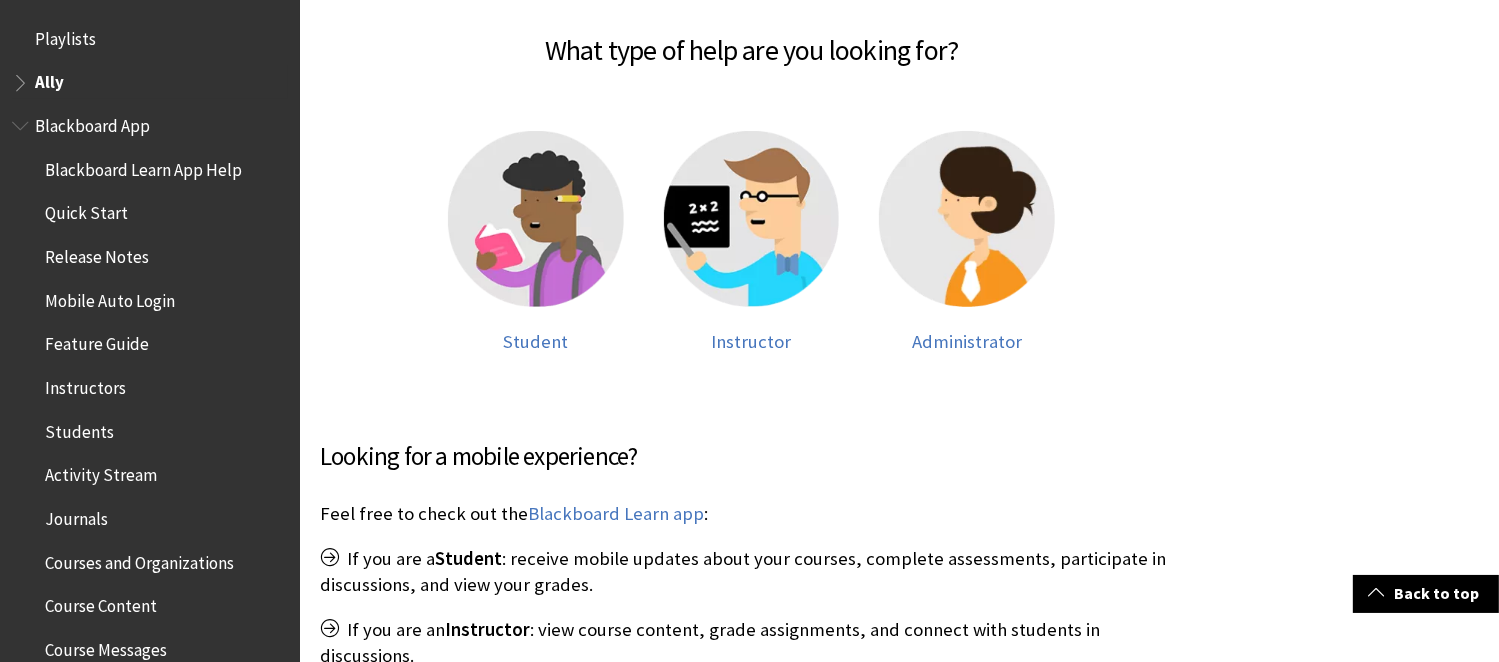 click at bounding box center (22, 78) 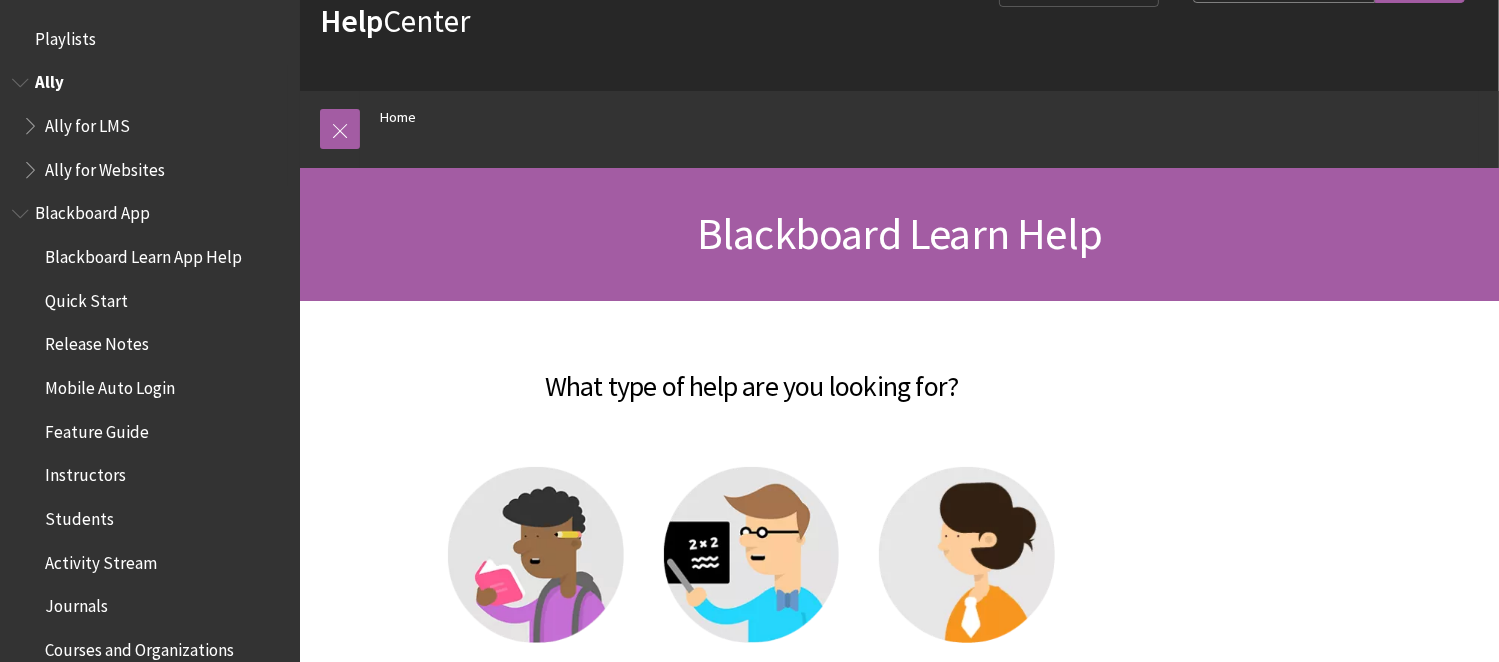 scroll, scrollTop: 0, scrollLeft: 0, axis: both 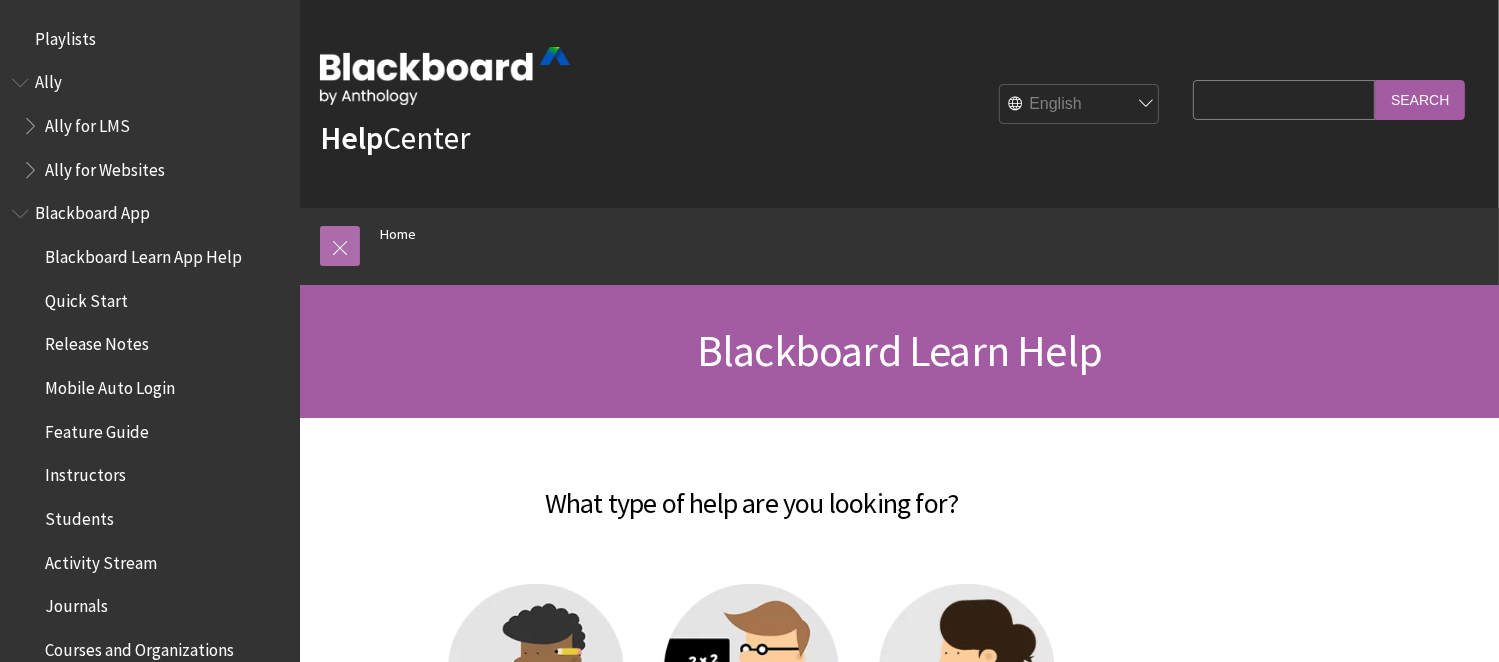 click at bounding box center [340, 246] 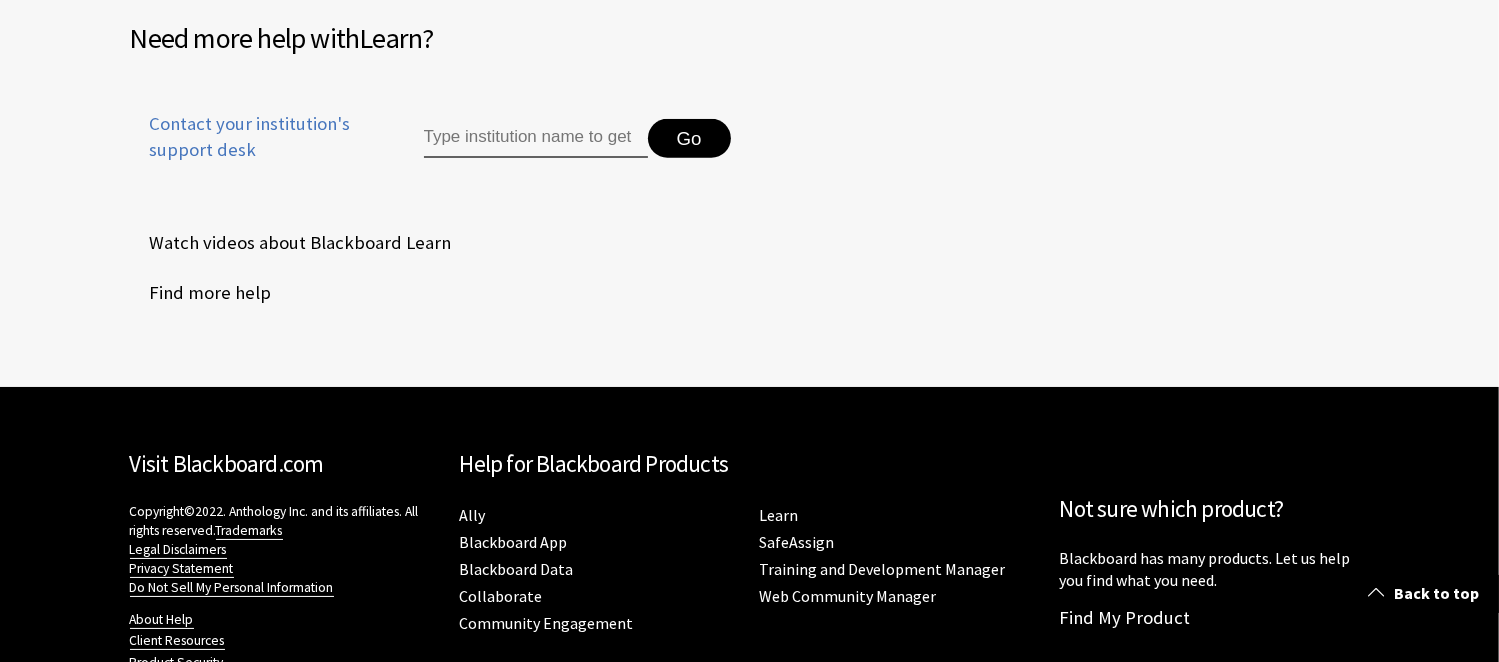 scroll, scrollTop: 1360, scrollLeft: 0, axis: vertical 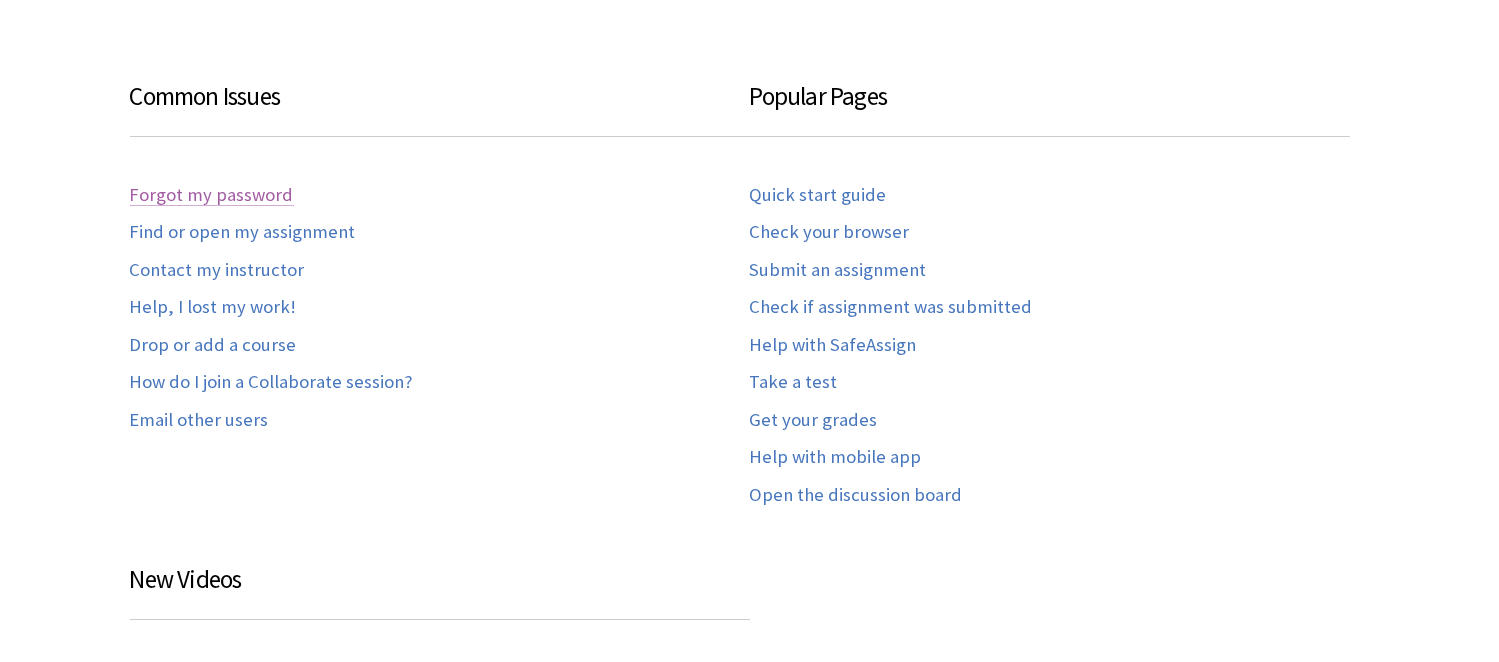 click on "Forgot my password" at bounding box center [212, 195] 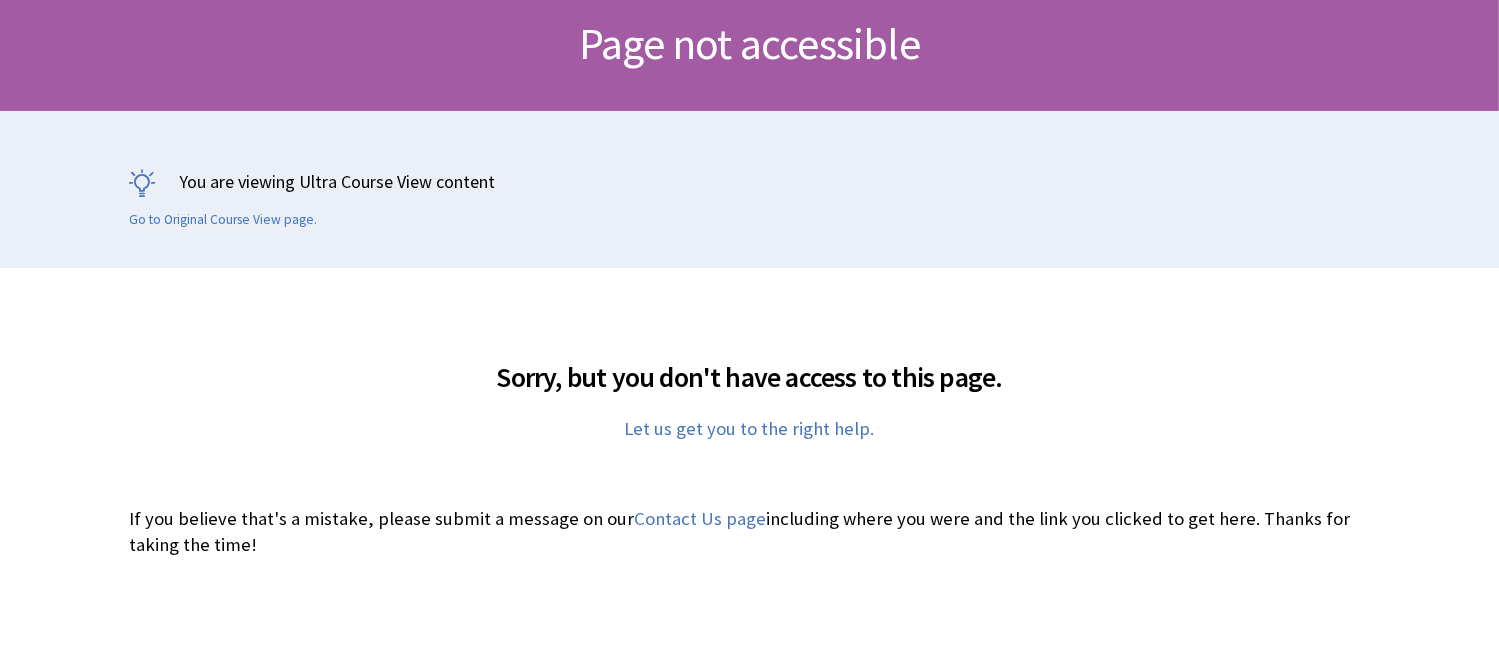 scroll, scrollTop: 308, scrollLeft: 0, axis: vertical 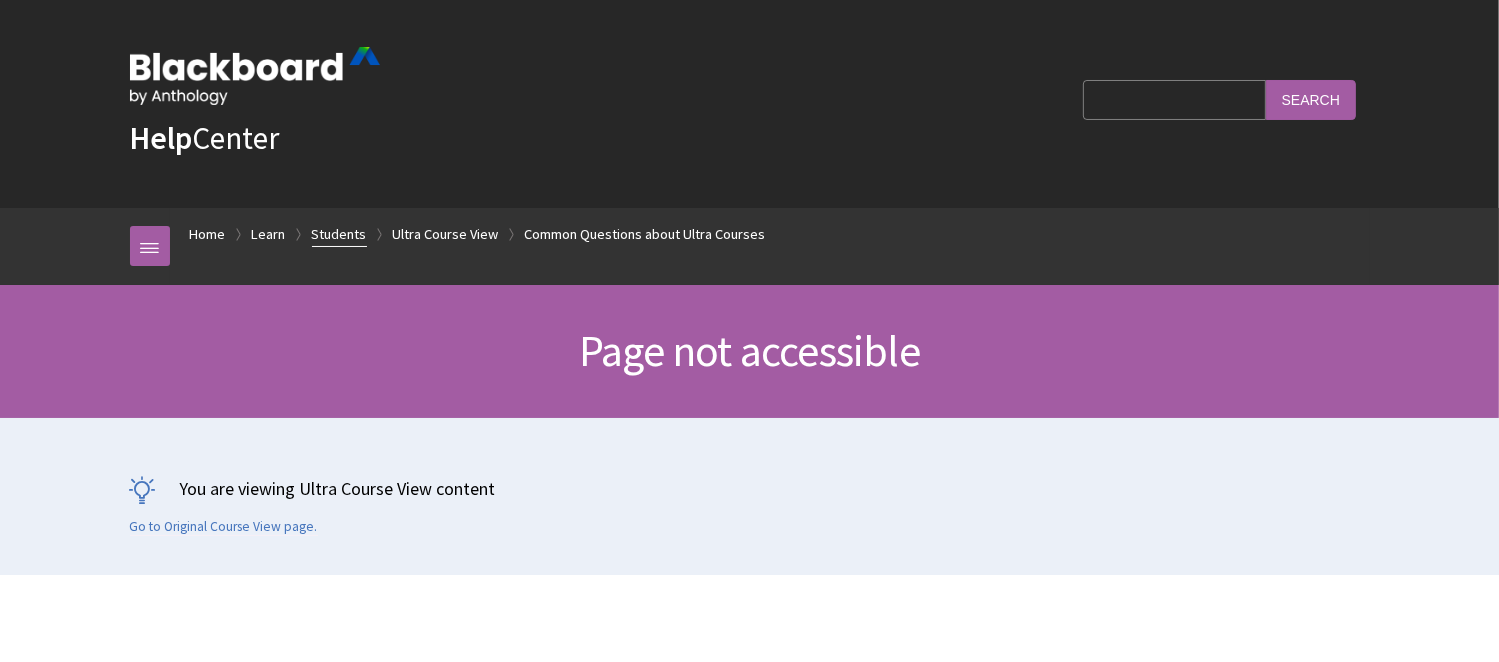 click on "Students" at bounding box center (339, 234) 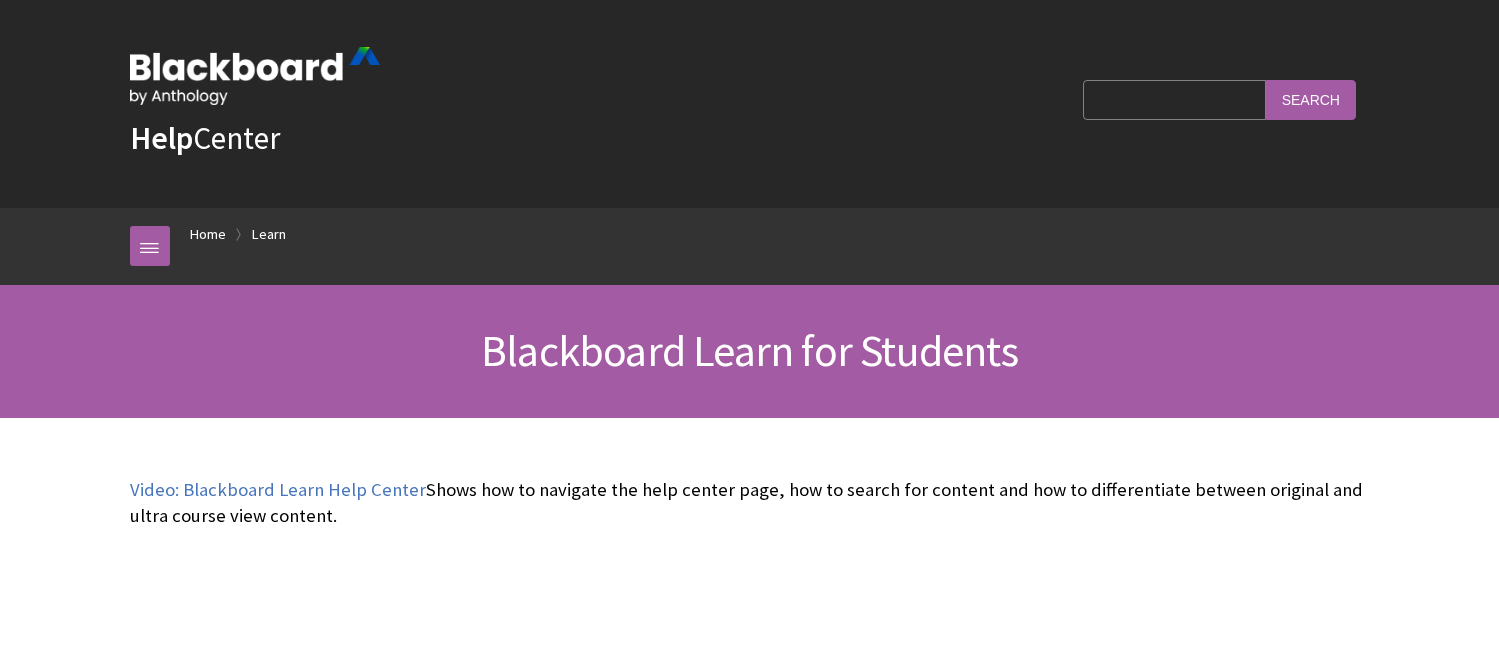 scroll, scrollTop: 0, scrollLeft: 0, axis: both 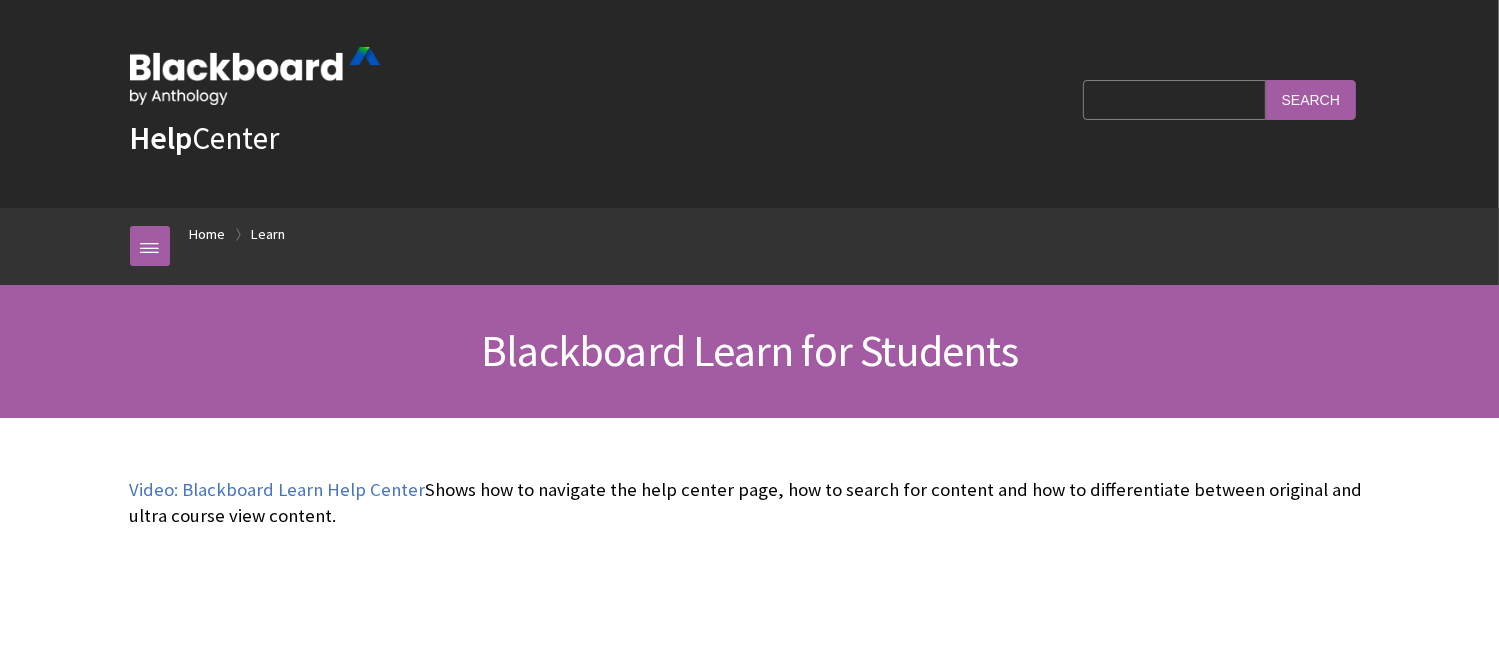 click at bounding box center [150, 246] 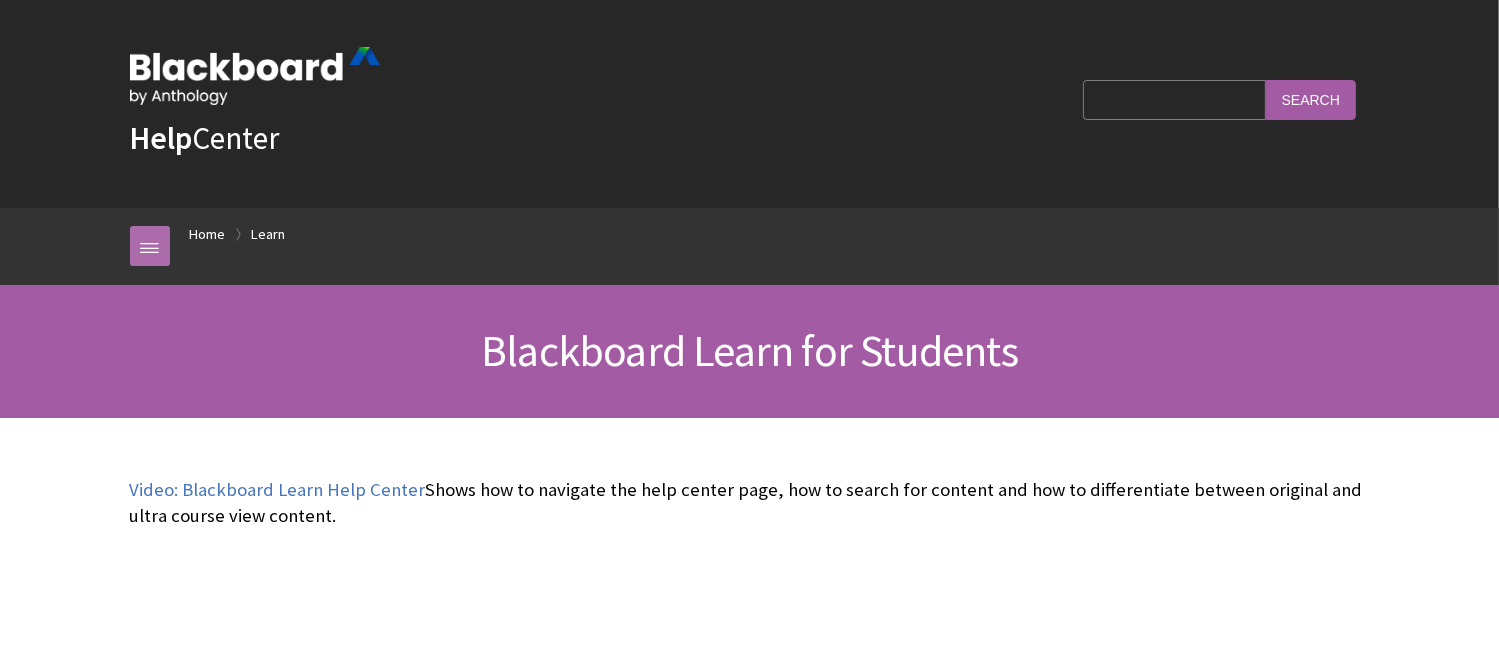 click at bounding box center [150, 246] 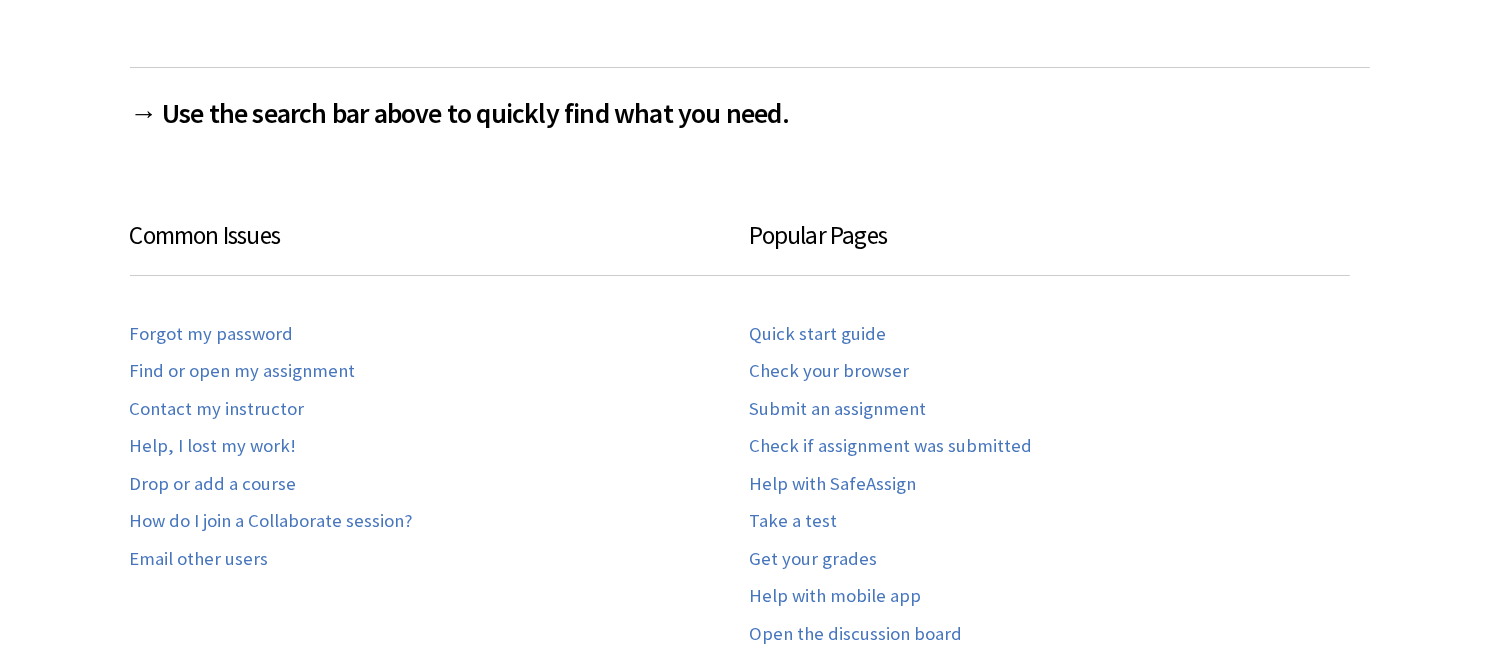 scroll, scrollTop: 1248, scrollLeft: 0, axis: vertical 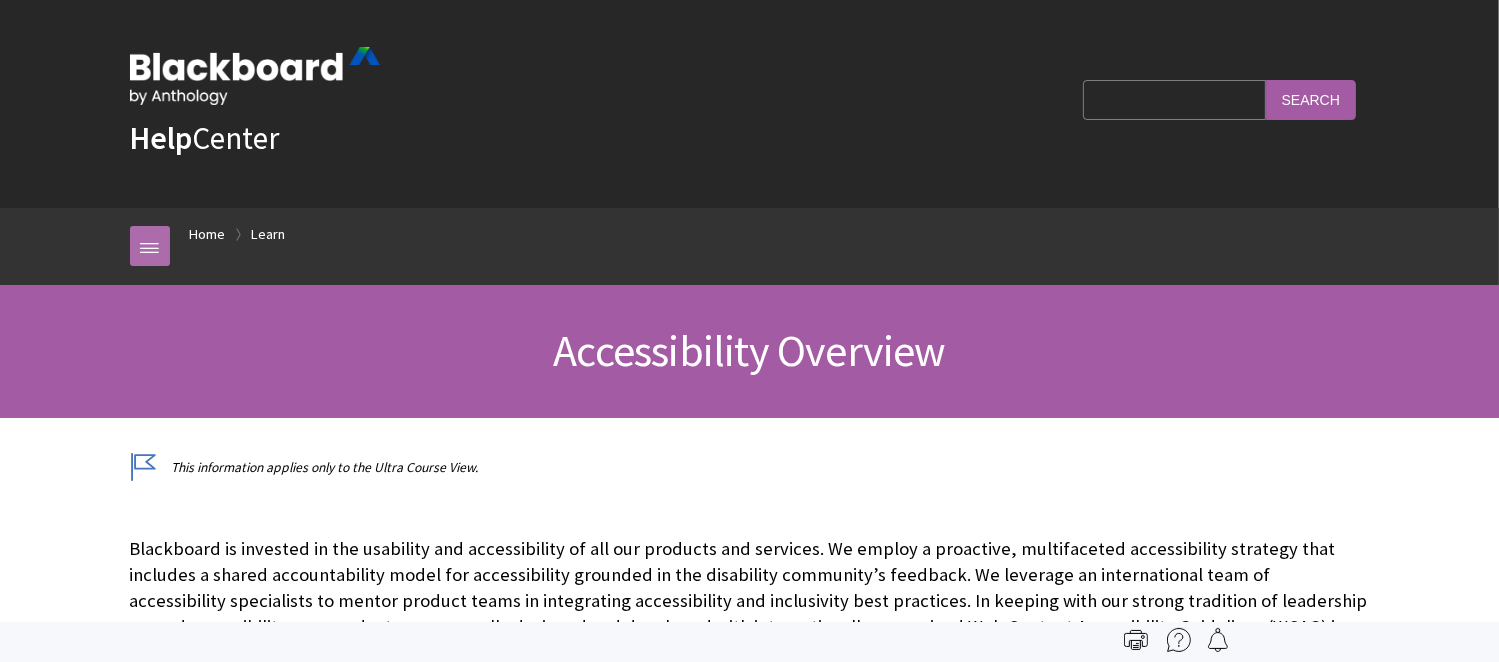 click at bounding box center (150, 246) 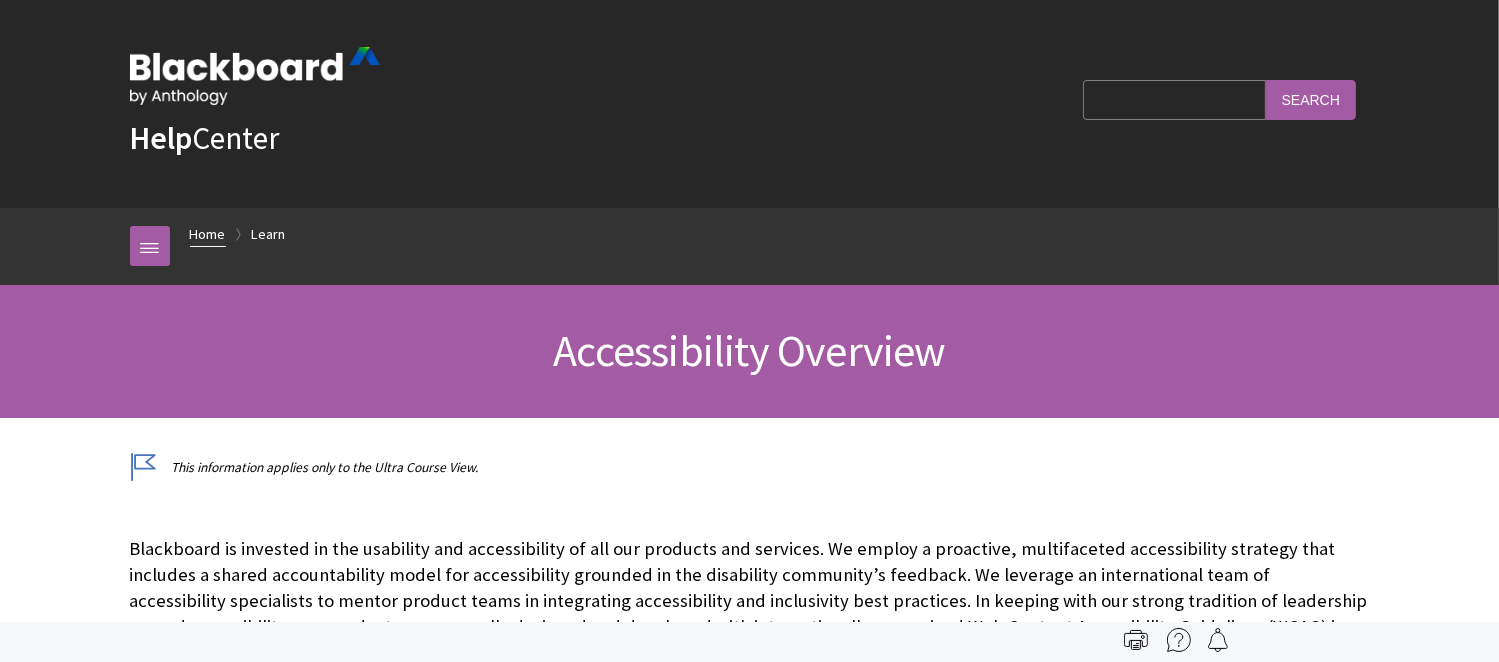 click on "Home" at bounding box center (208, 234) 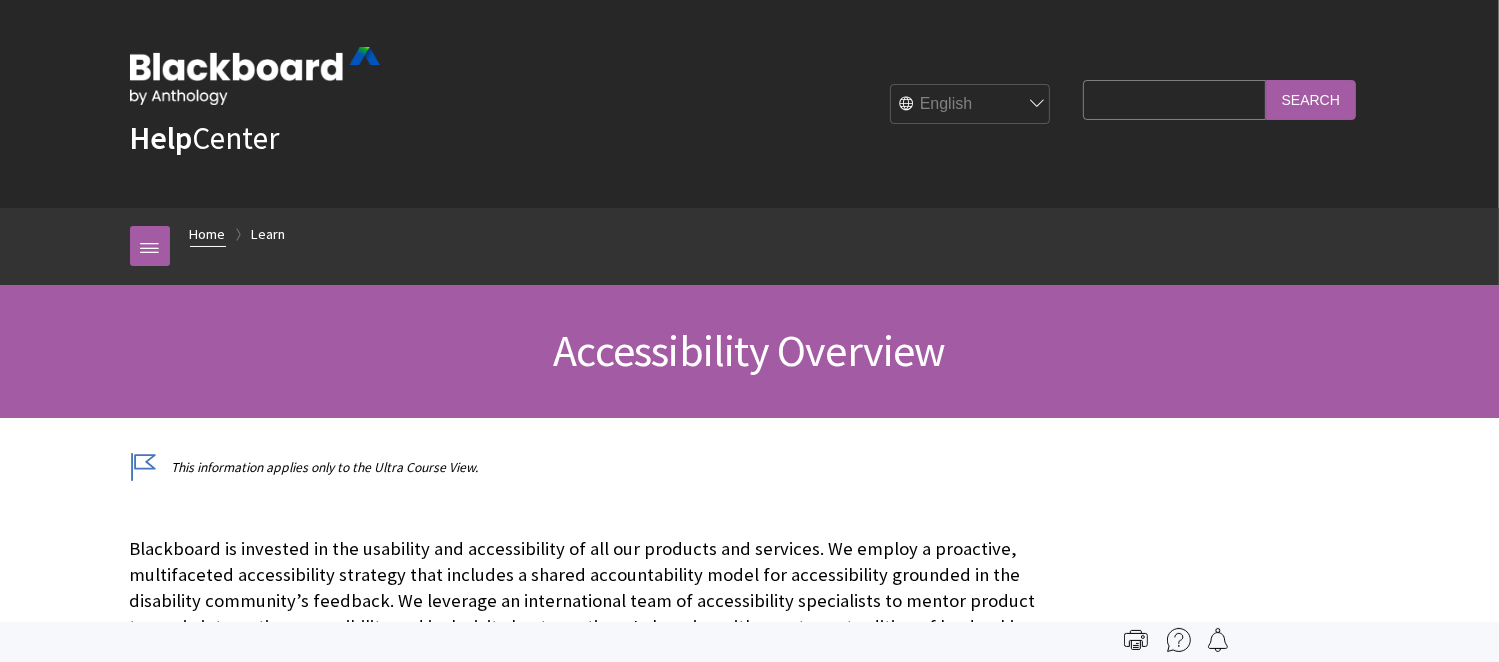 scroll, scrollTop: 1738, scrollLeft: 0, axis: vertical 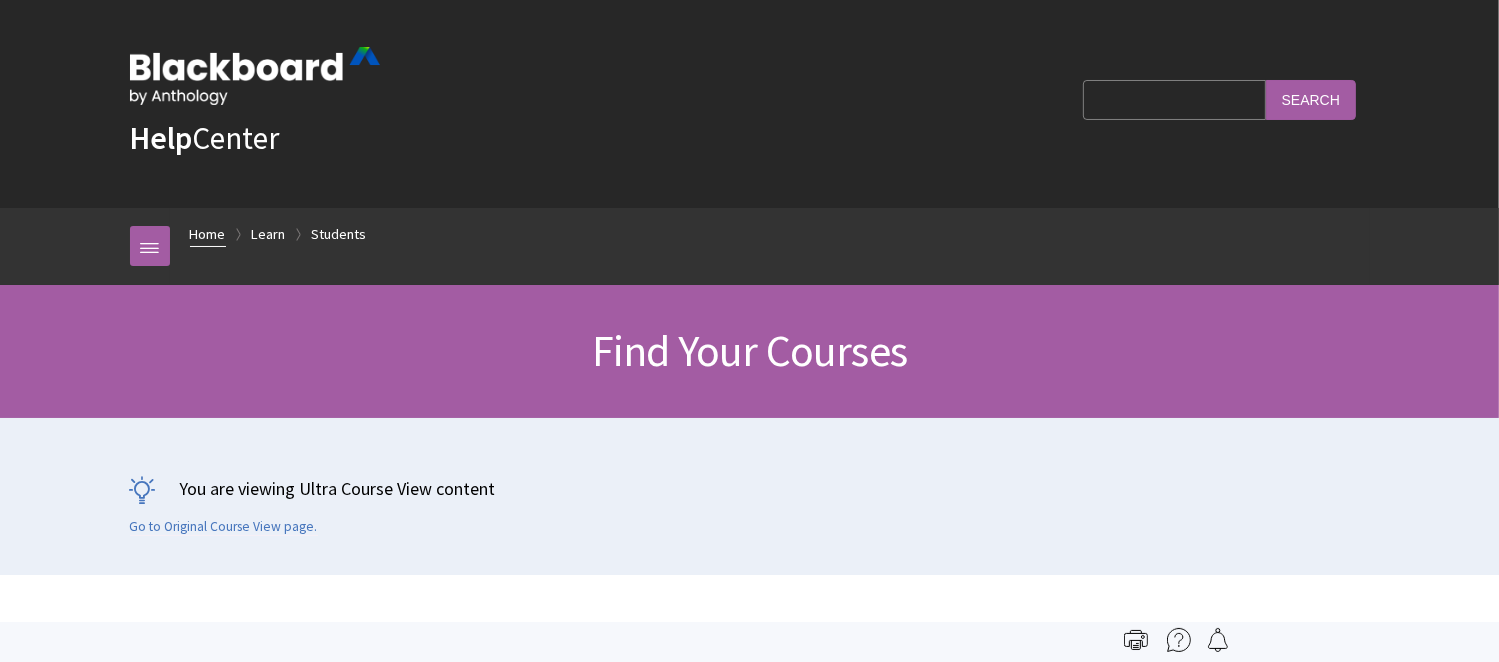 click on "Home" at bounding box center (208, 234) 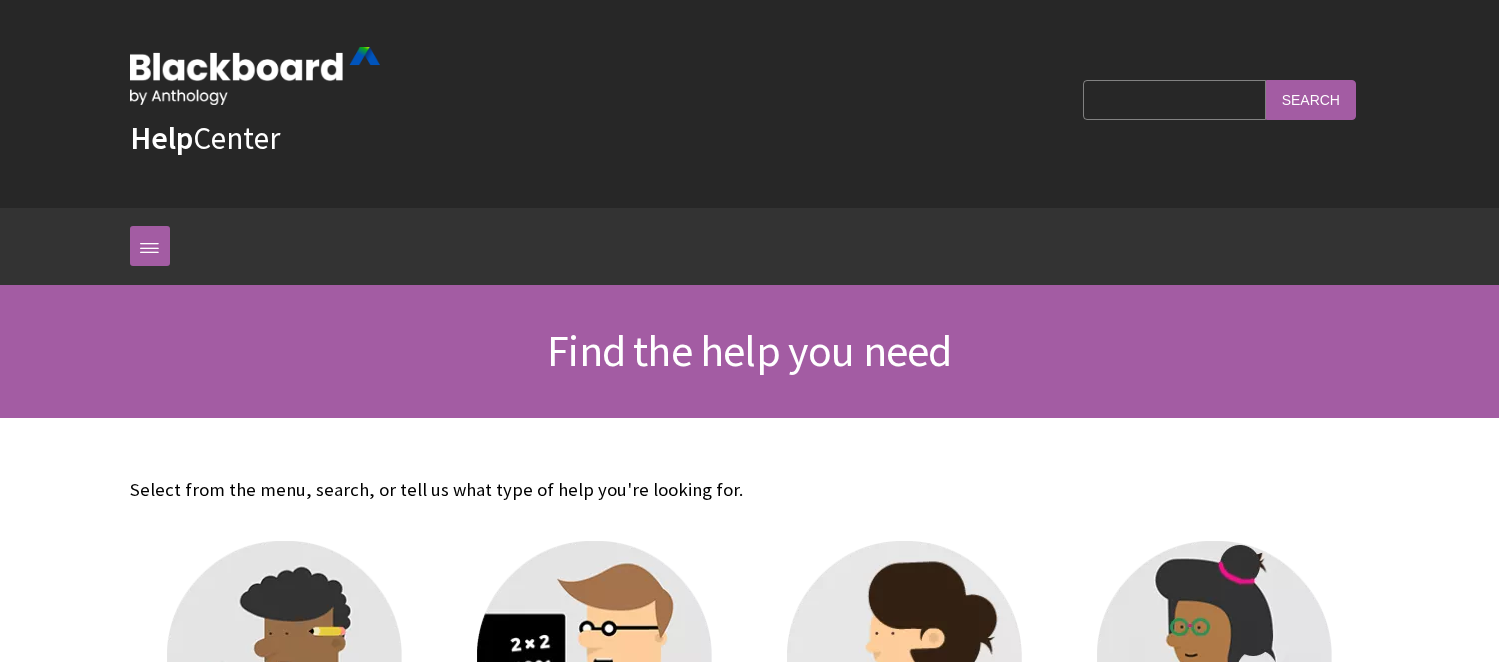scroll, scrollTop: 0, scrollLeft: 0, axis: both 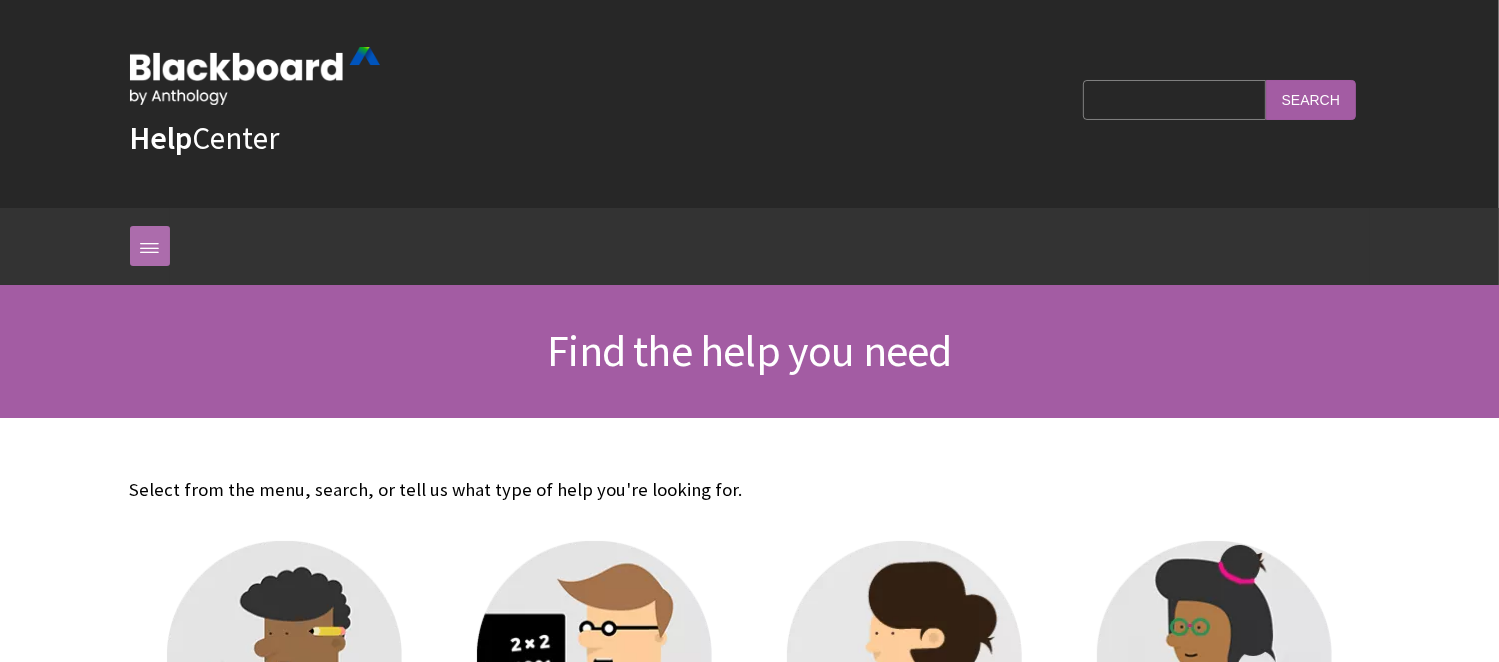 click at bounding box center (150, 246) 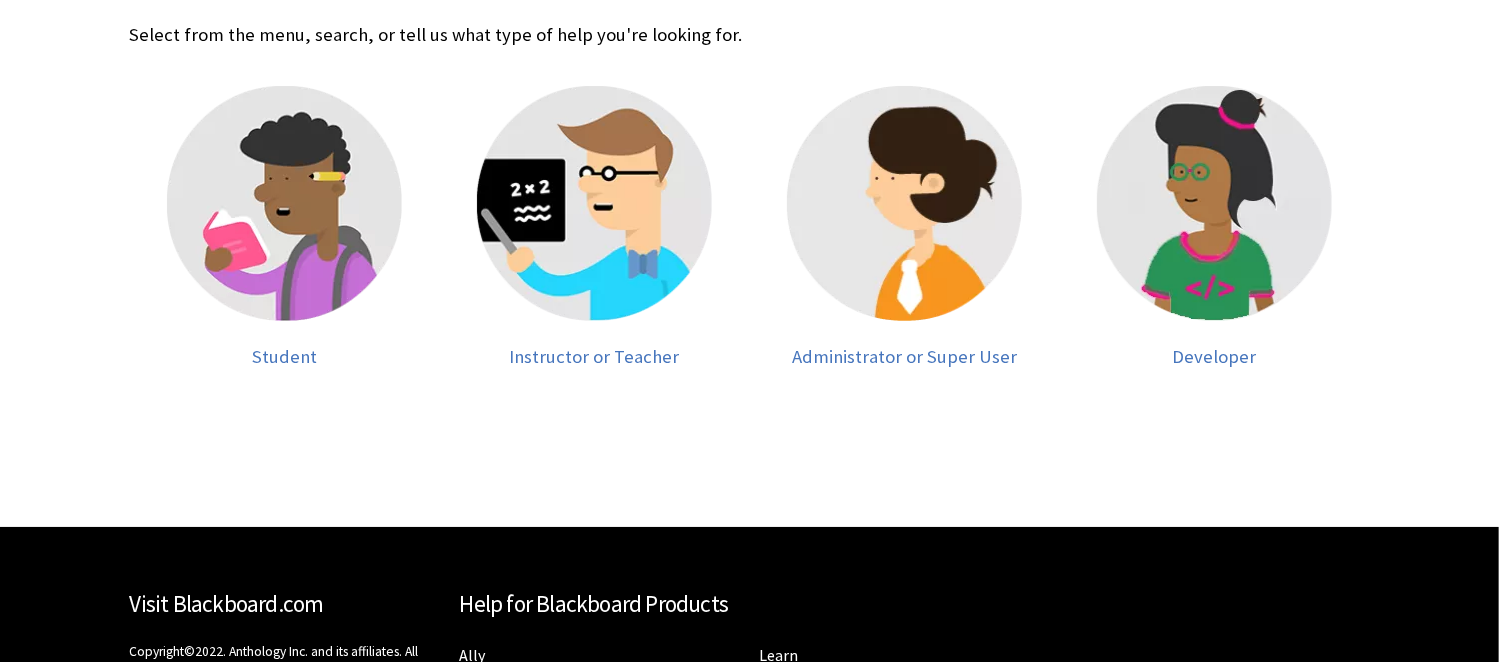 scroll, scrollTop: 688, scrollLeft: 0, axis: vertical 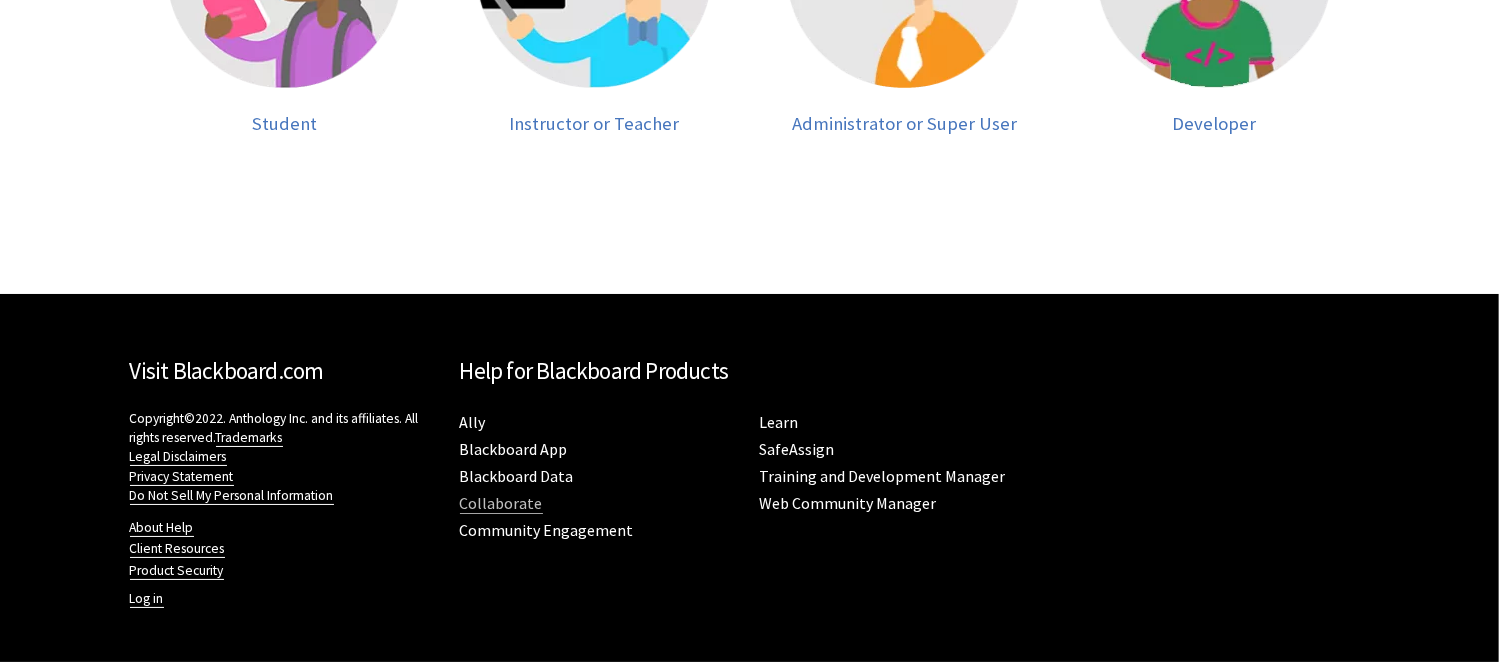 click on "Collaborate" at bounding box center (501, 503) 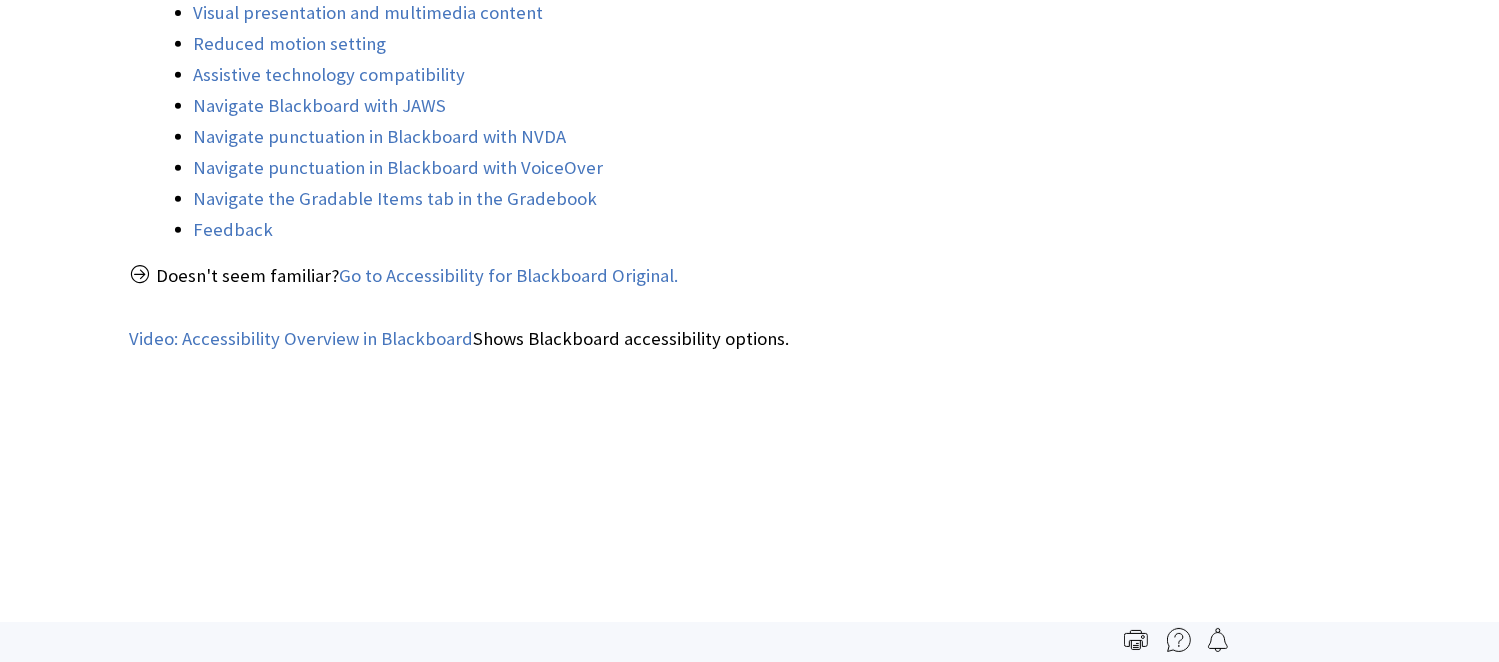 scroll, scrollTop: 0, scrollLeft: 0, axis: both 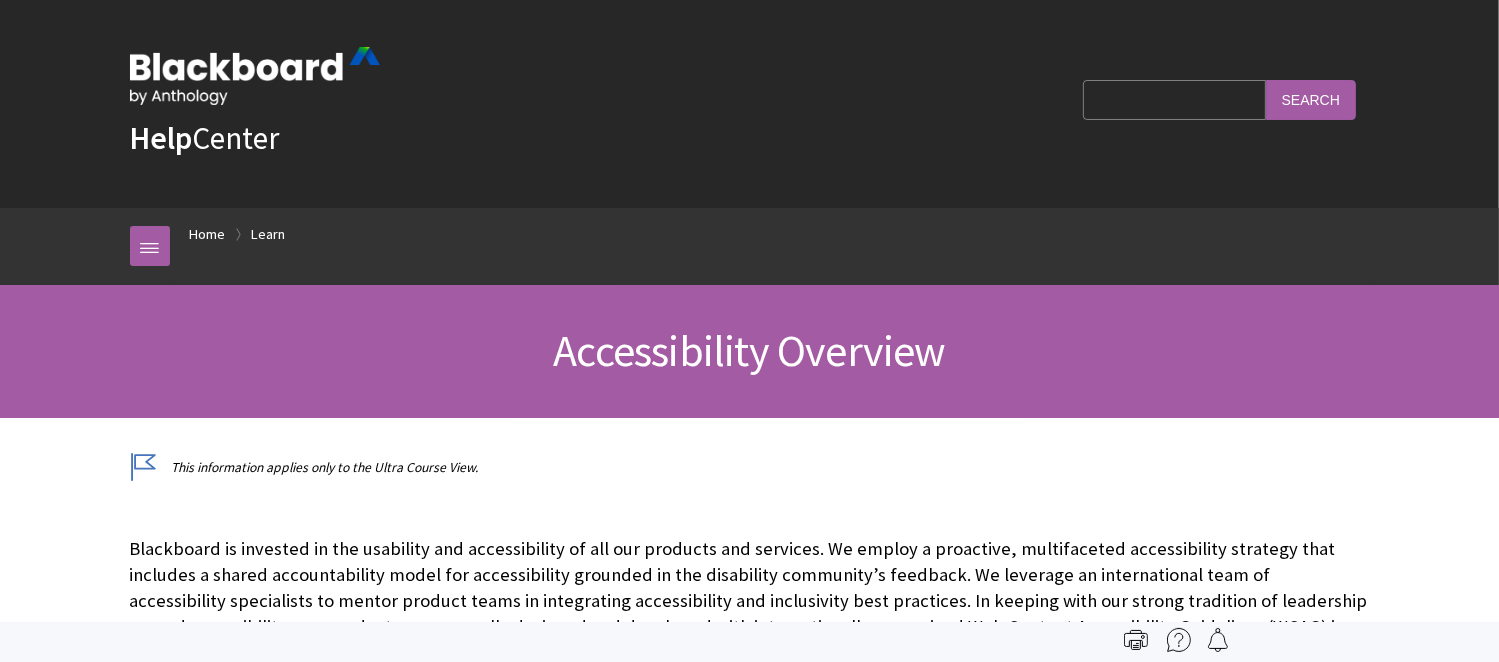 click on "Search Query" at bounding box center (1174, 99) 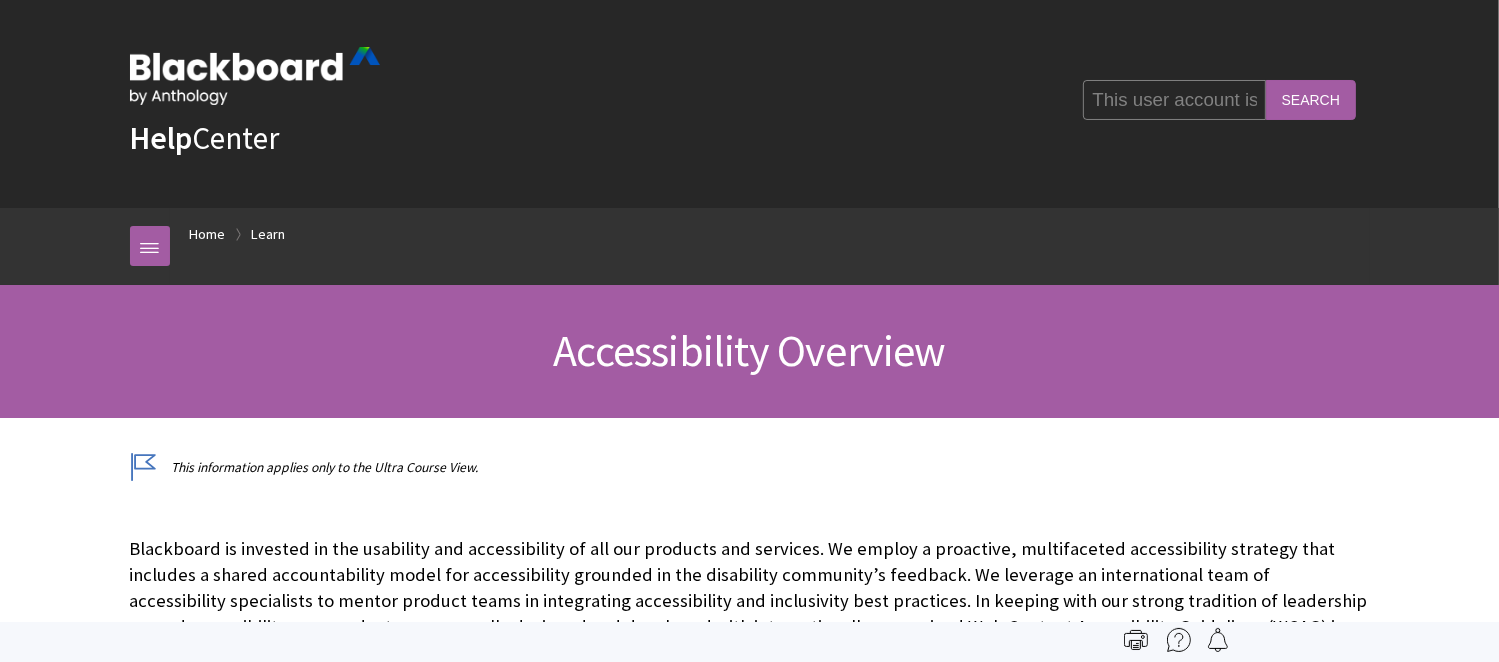scroll, scrollTop: 0, scrollLeft: 229, axis: horizontal 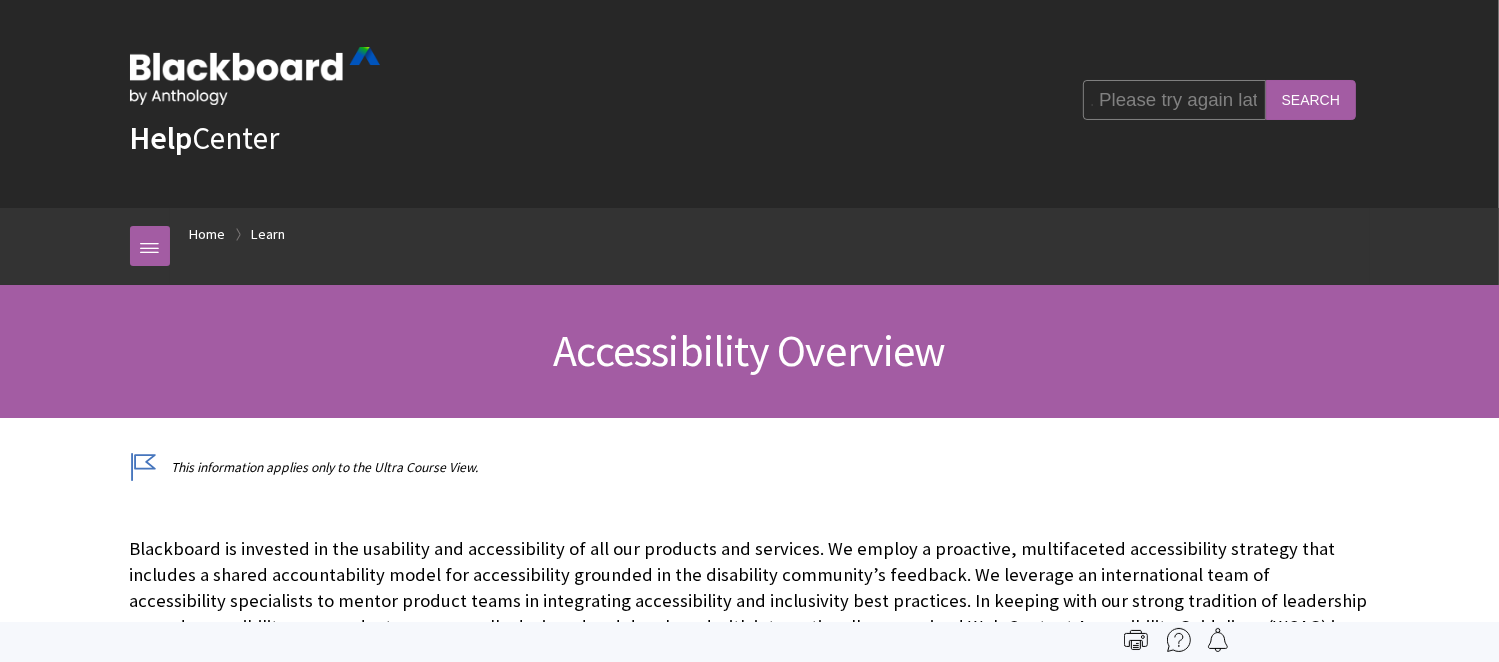 type on "This user account is locked. Please try again later." 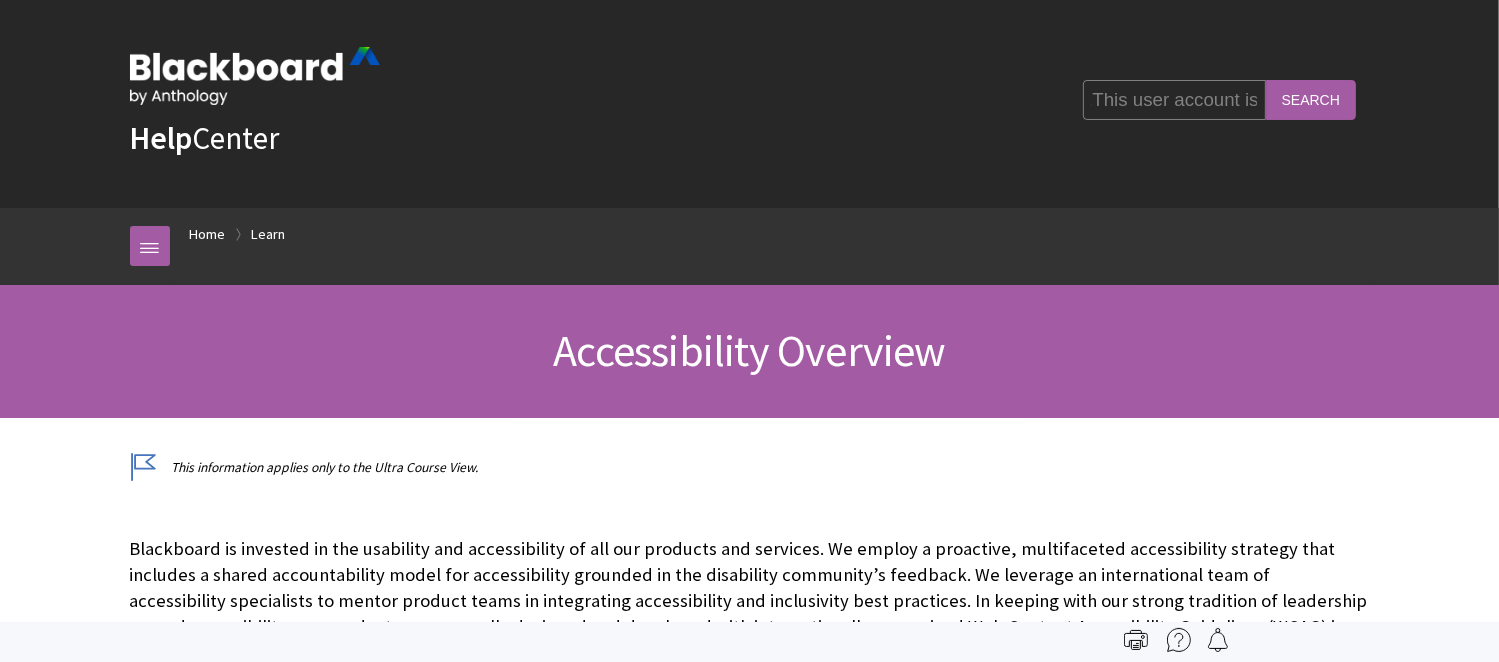 click on "Search" at bounding box center [1311, 99] 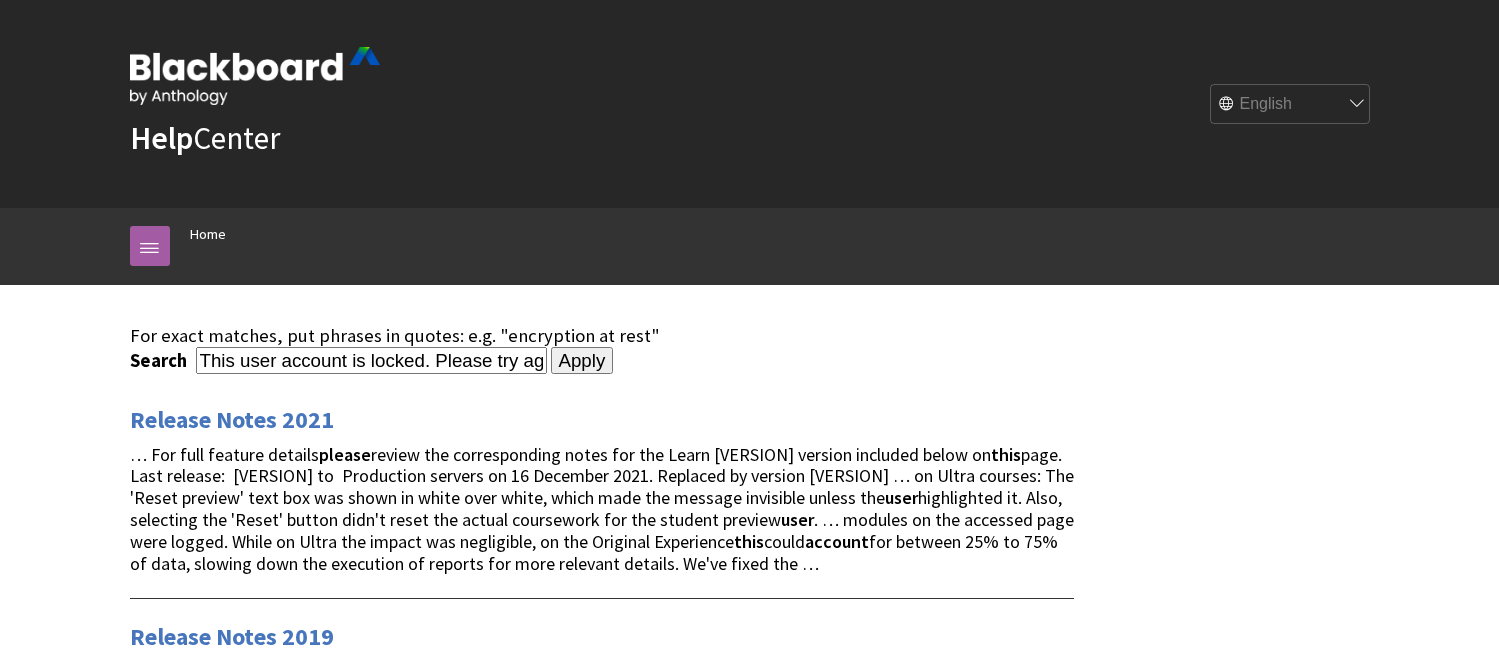 scroll, scrollTop: 0, scrollLeft: 0, axis: both 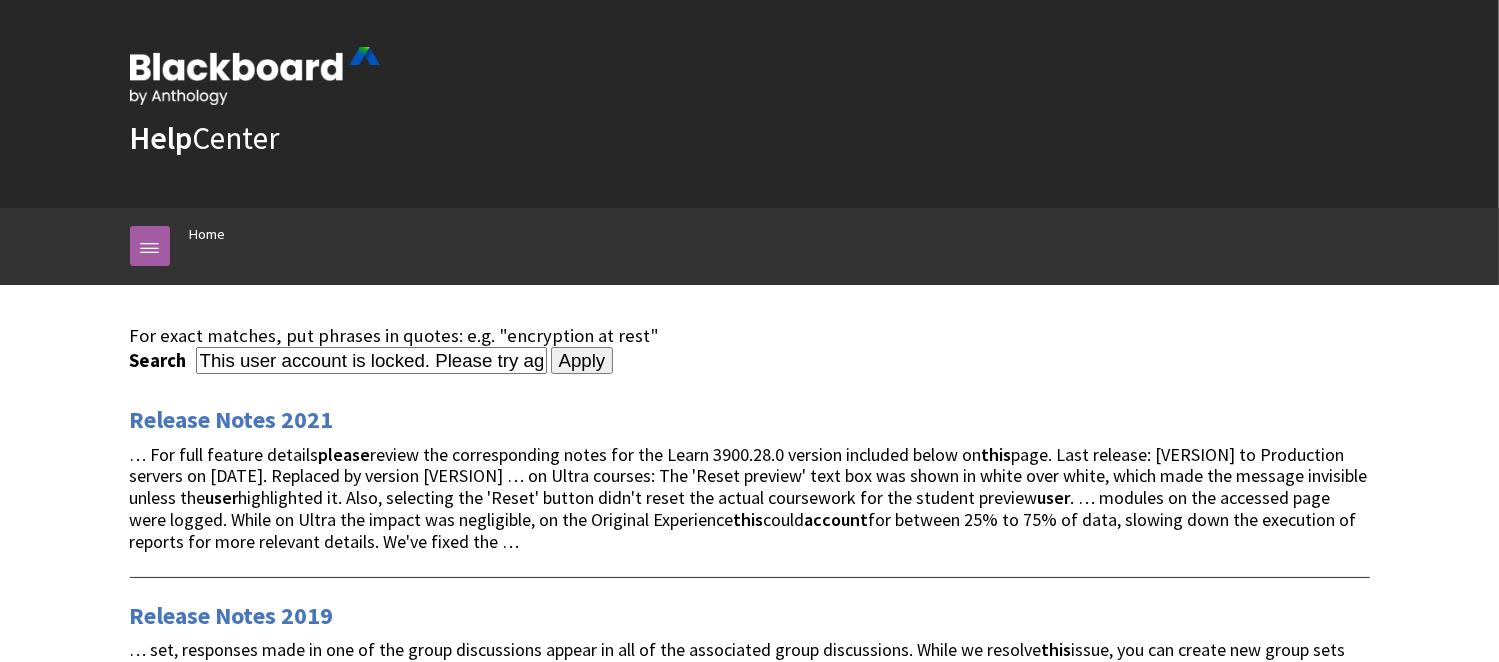 click on "Apply" at bounding box center [582, 361] 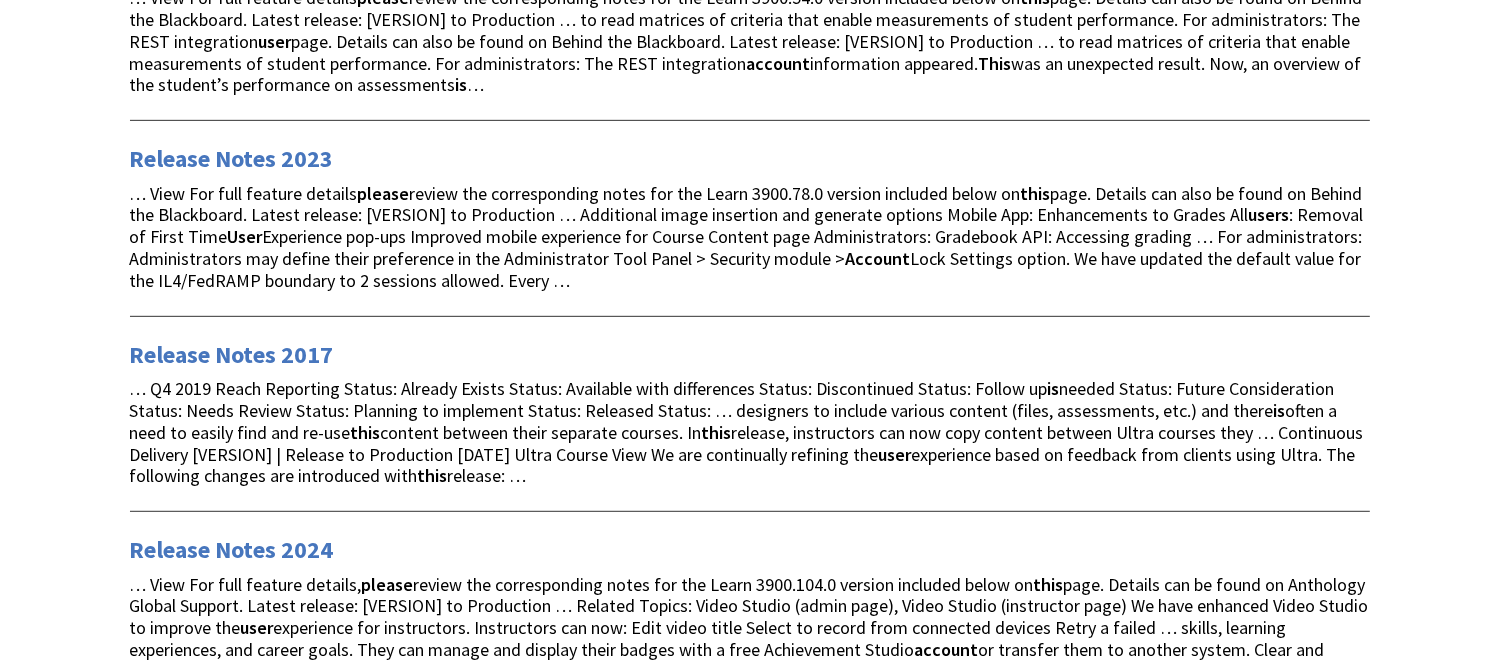 scroll, scrollTop: 1040, scrollLeft: 0, axis: vertical 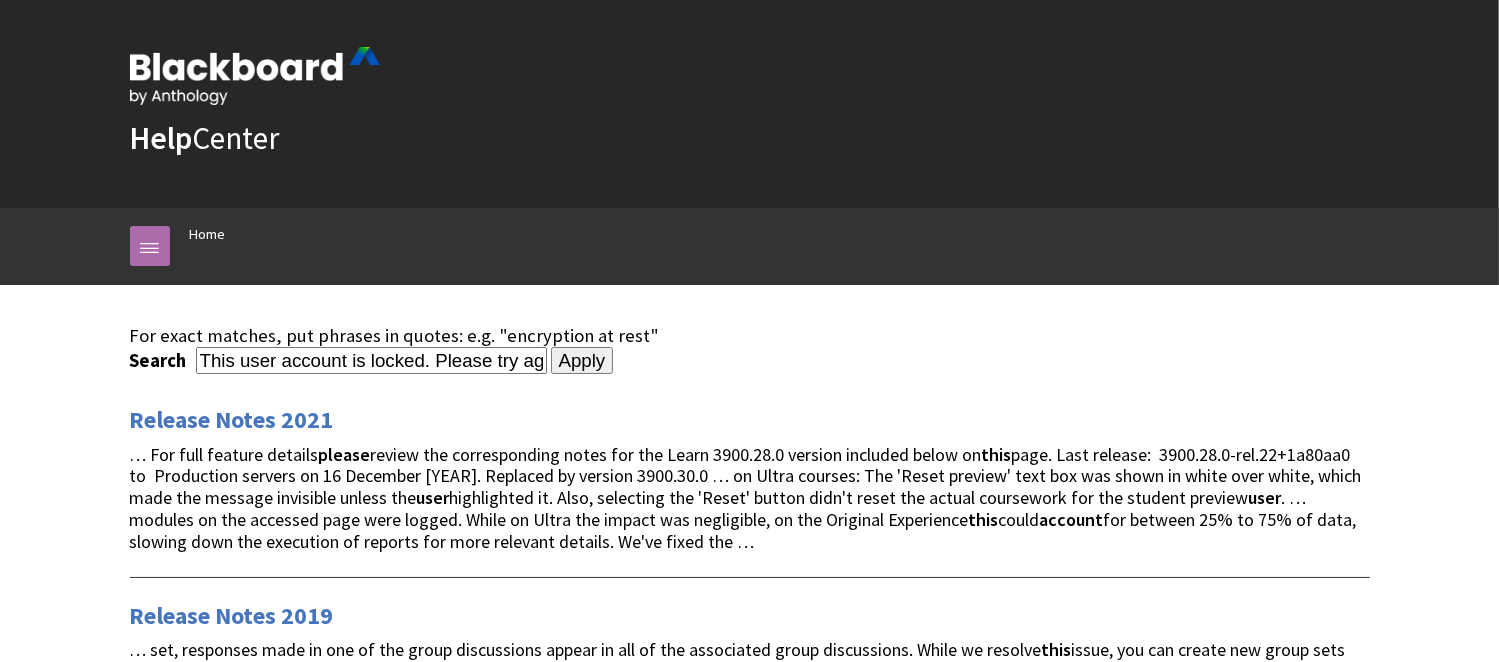 click at bounding box center (150, 246) 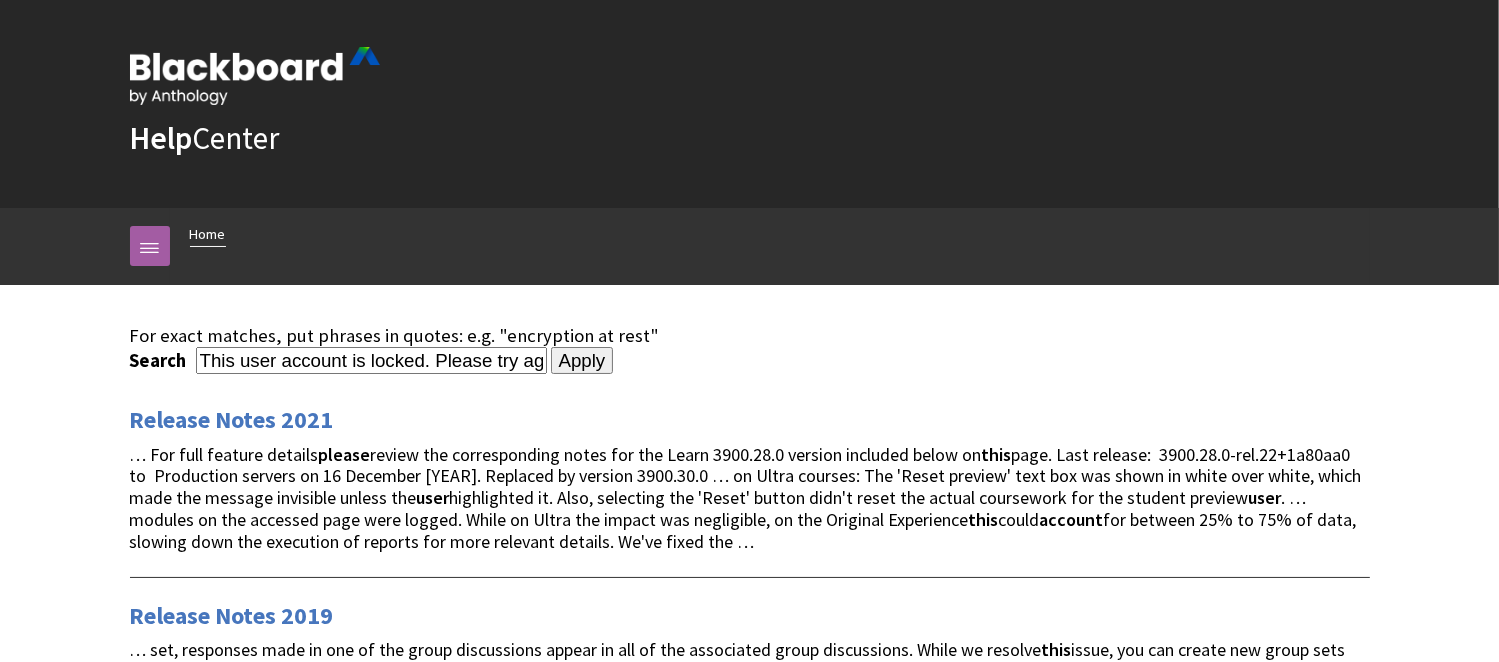 click on "Home" at bounding box center (208, 234) 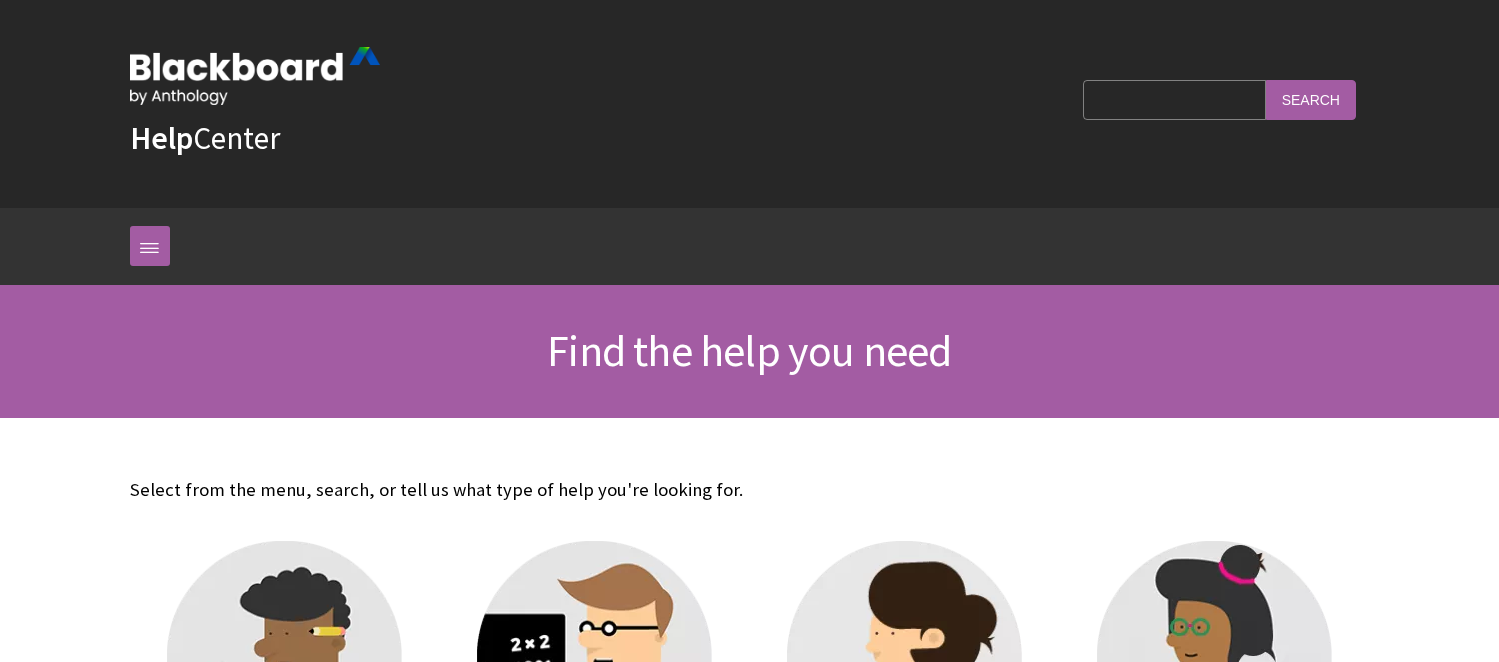 scroll, scrollTop: 0, scrollLeft: 0, axis: both 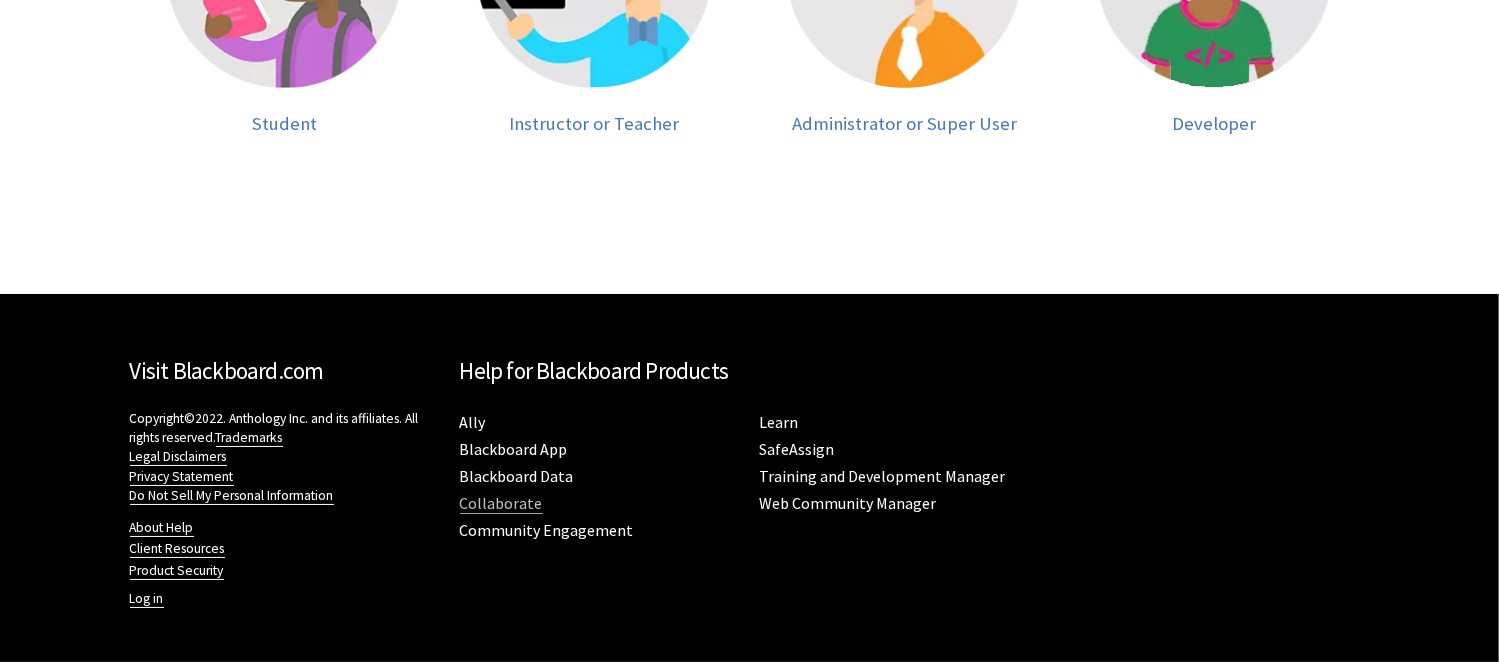 click on "Collaborate" at bounding box center (501, 503) 